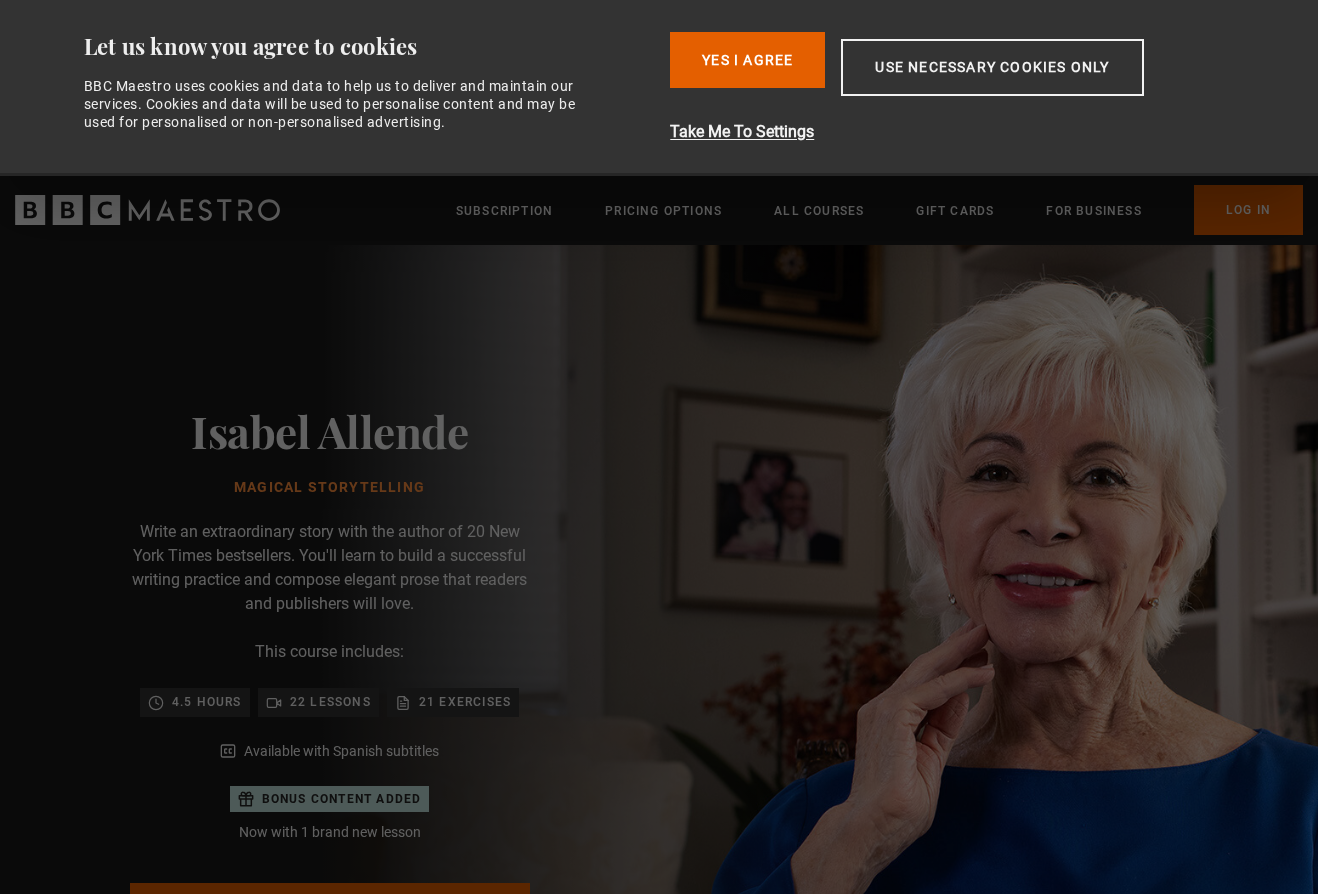 scroll, scrollTop: 0, scrollLeft: 0, axis: both 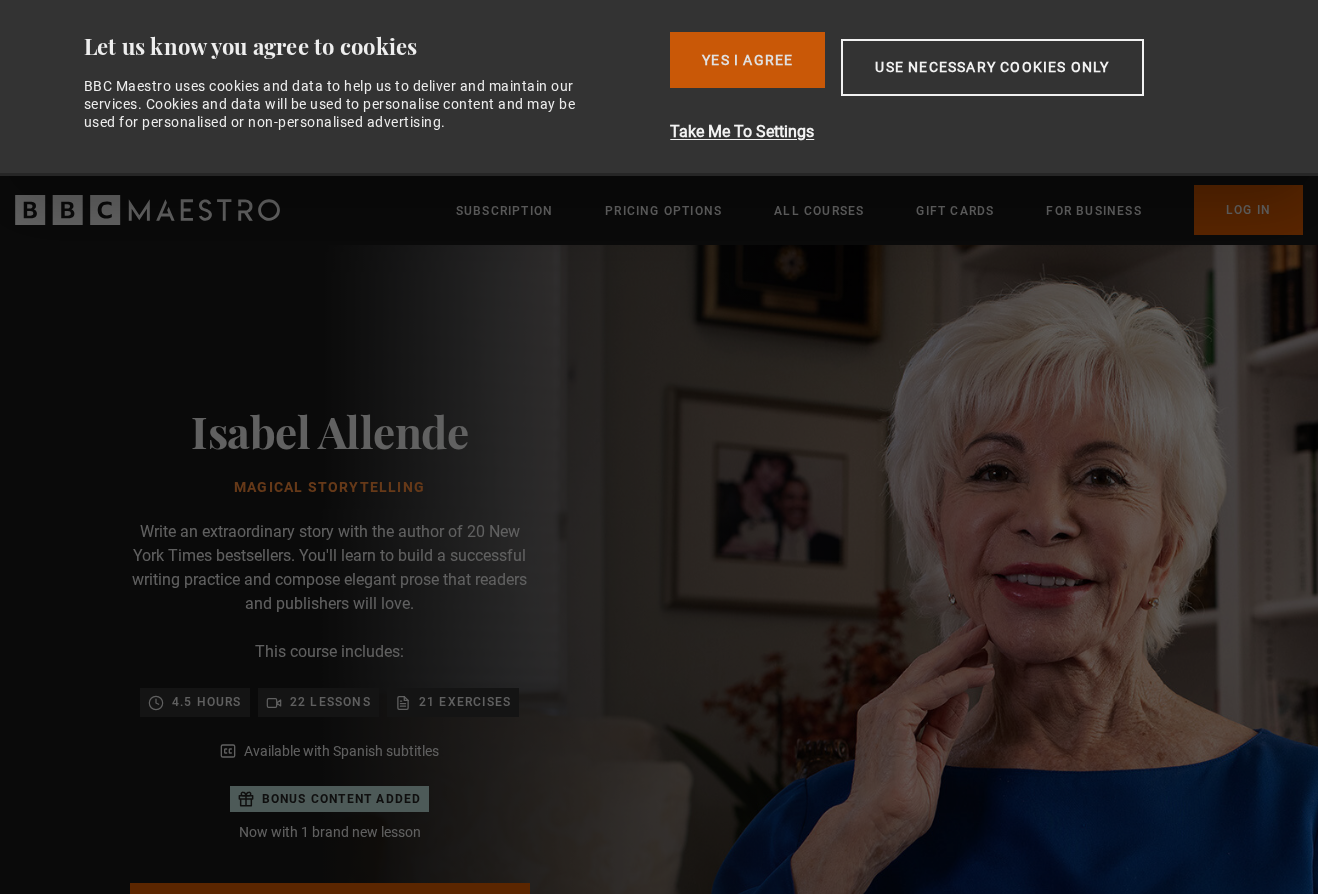 click on "Yes I Agree" at bounding box center [747, 60] 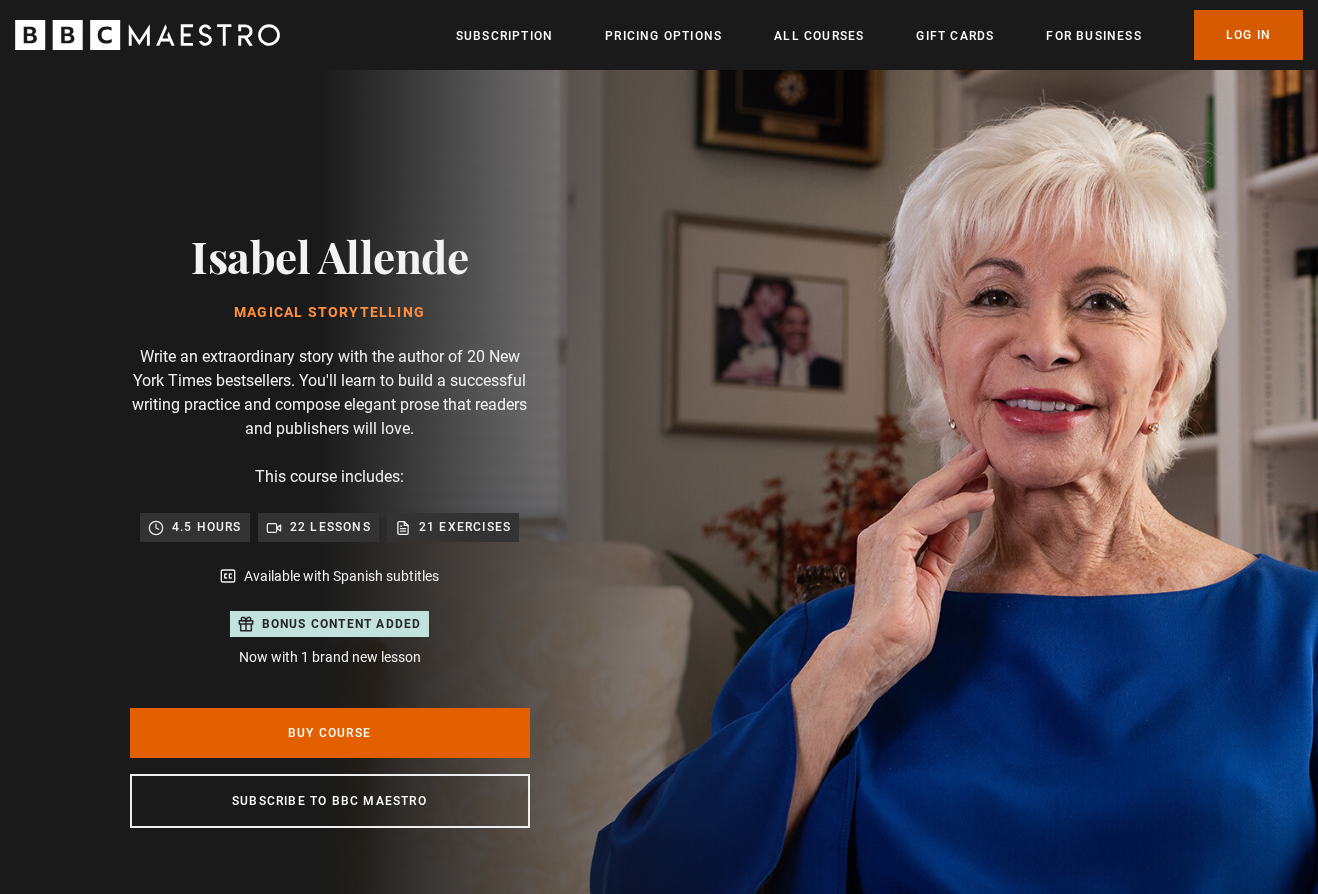 click on "Log In" at bounding box center (1248, 35) 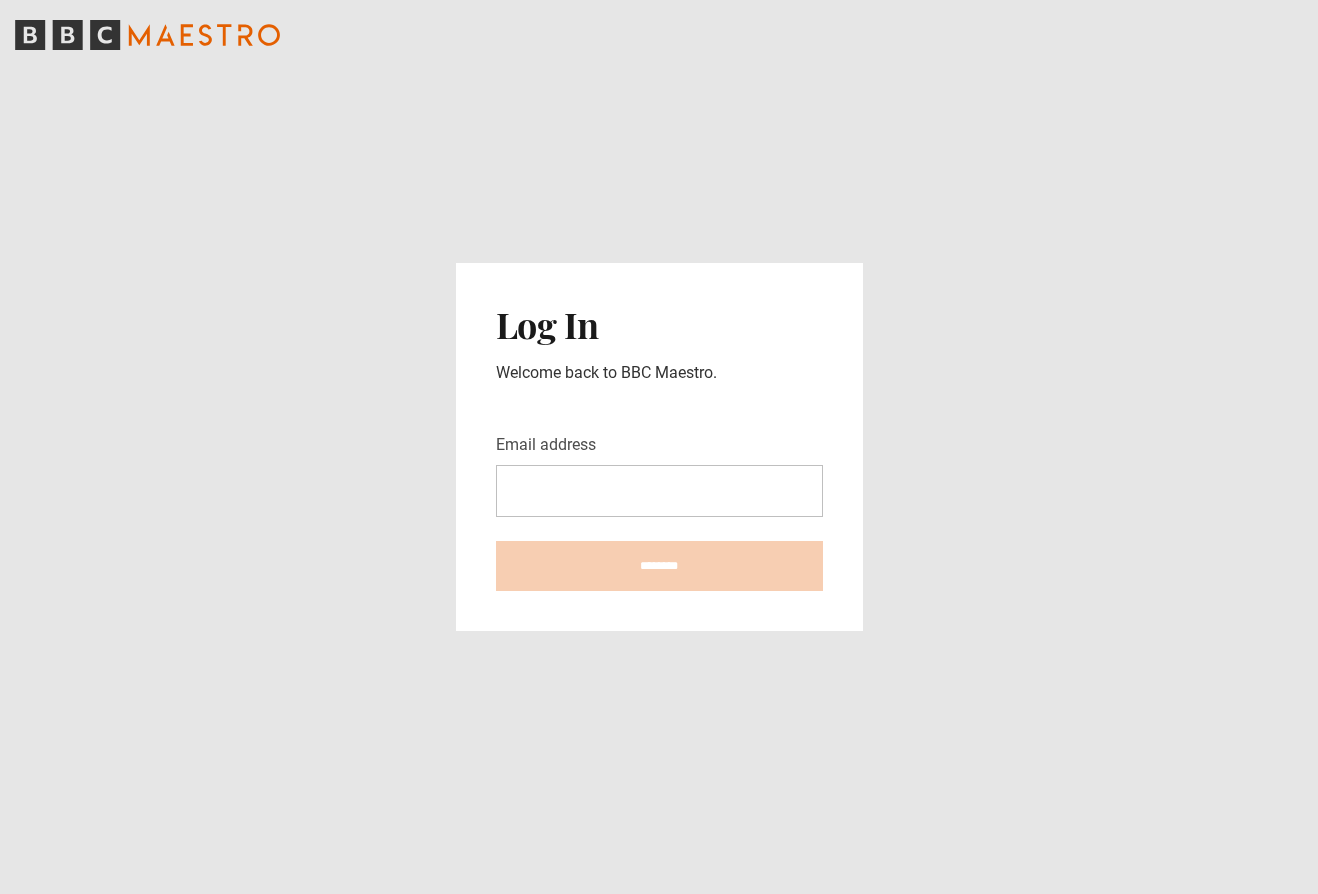 scroll, scrollTop: 0, scrollLeft: 0, axis: both 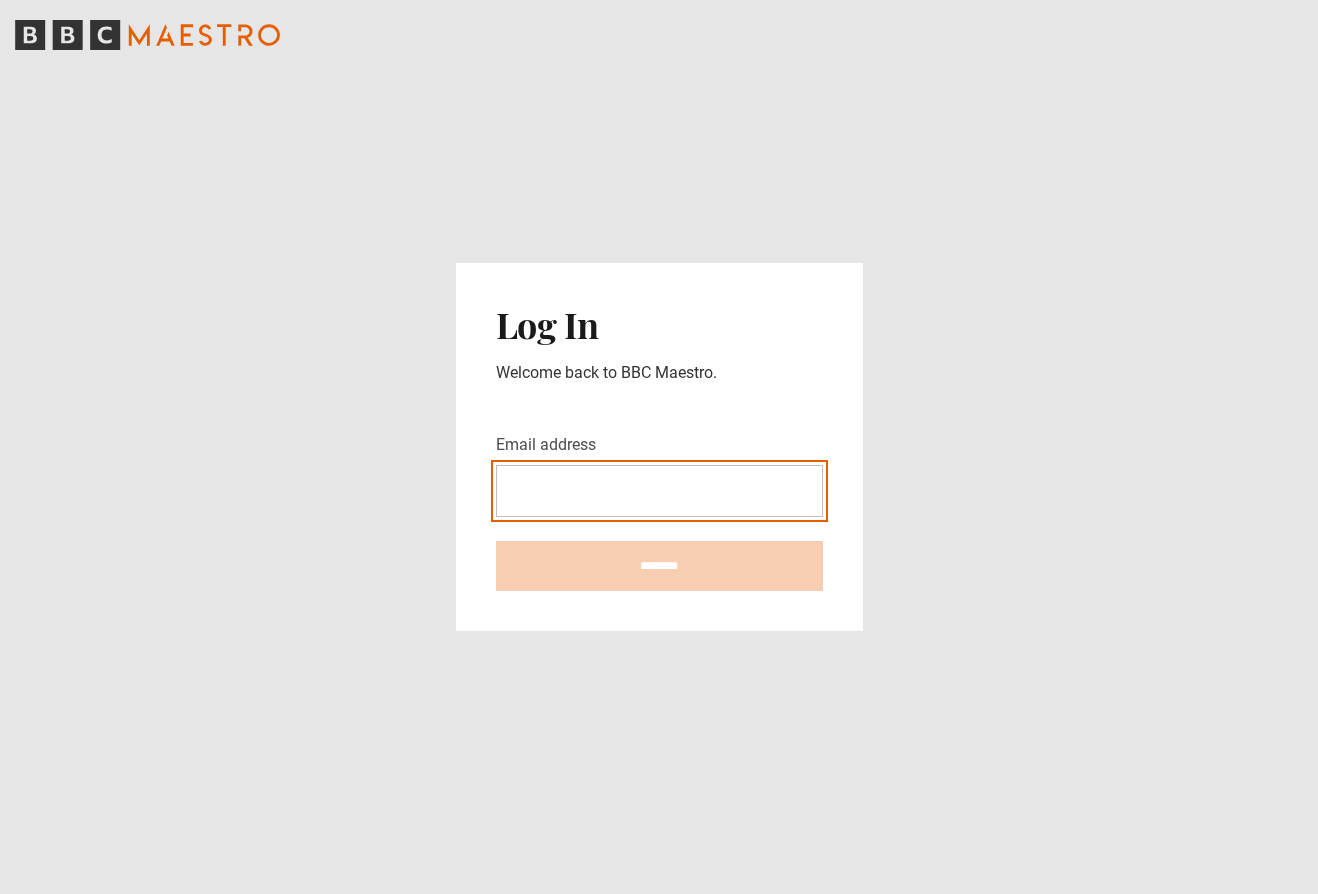 type on "**********" 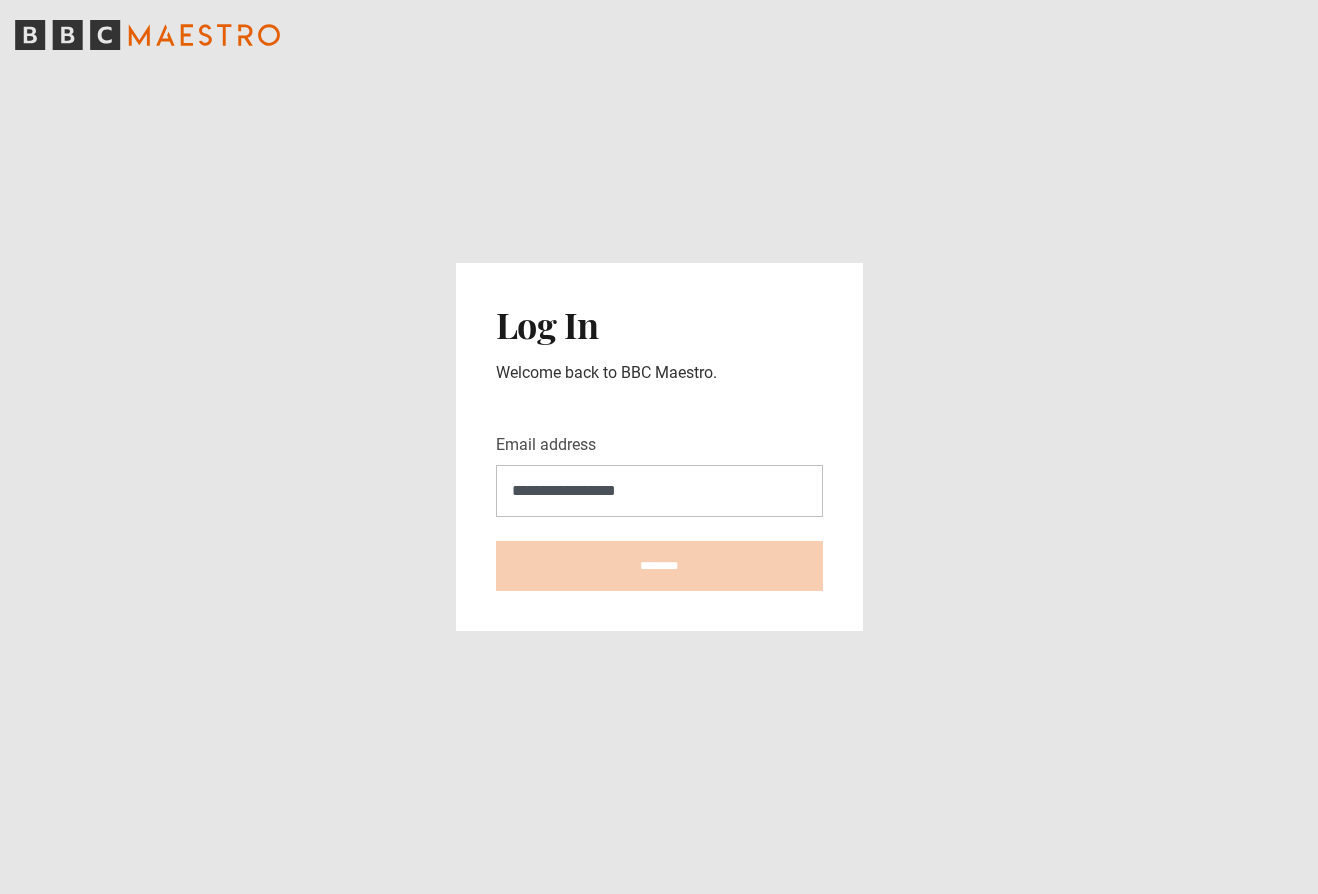 click on "********" at bounding box center (659, 566) 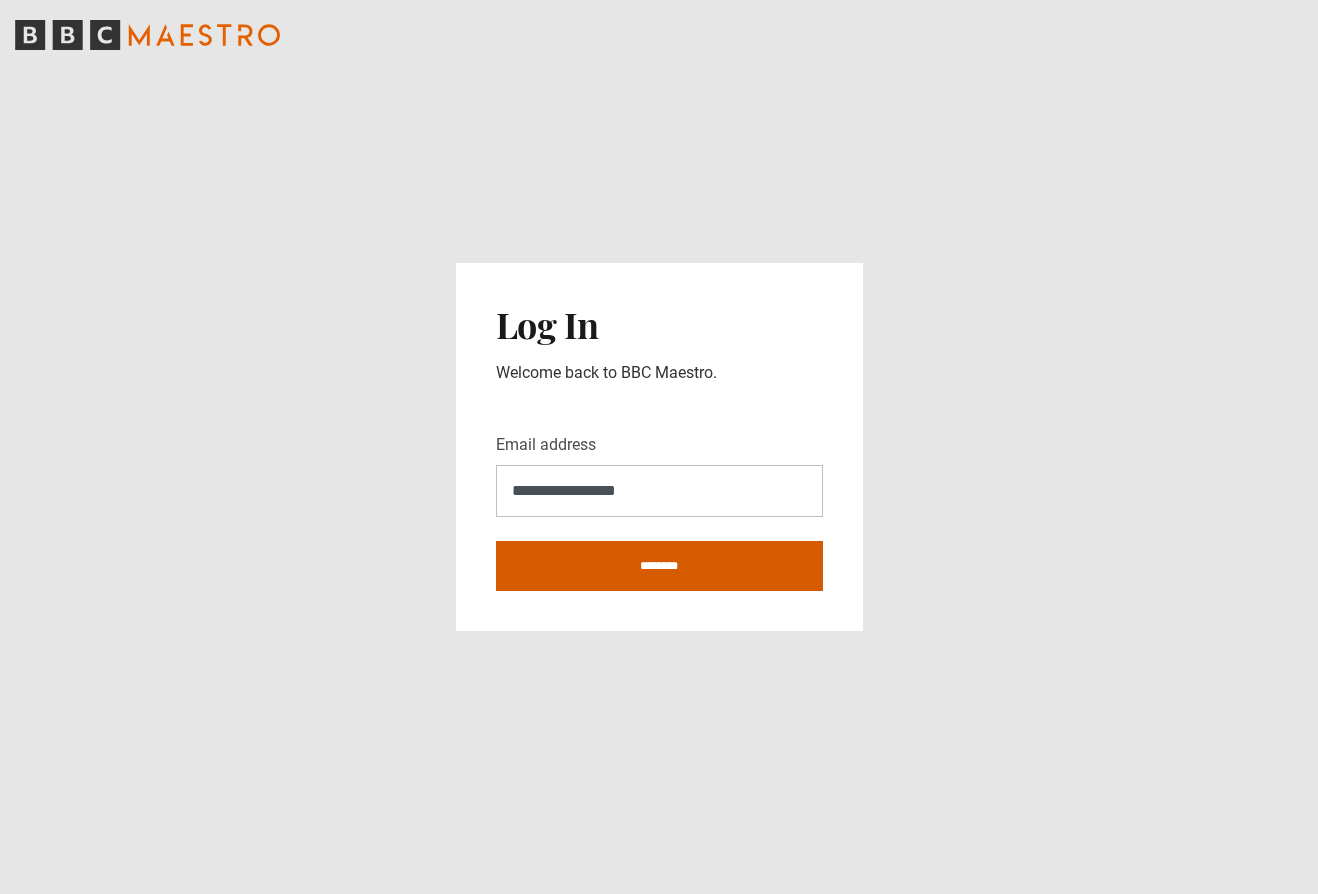 type on "**********" 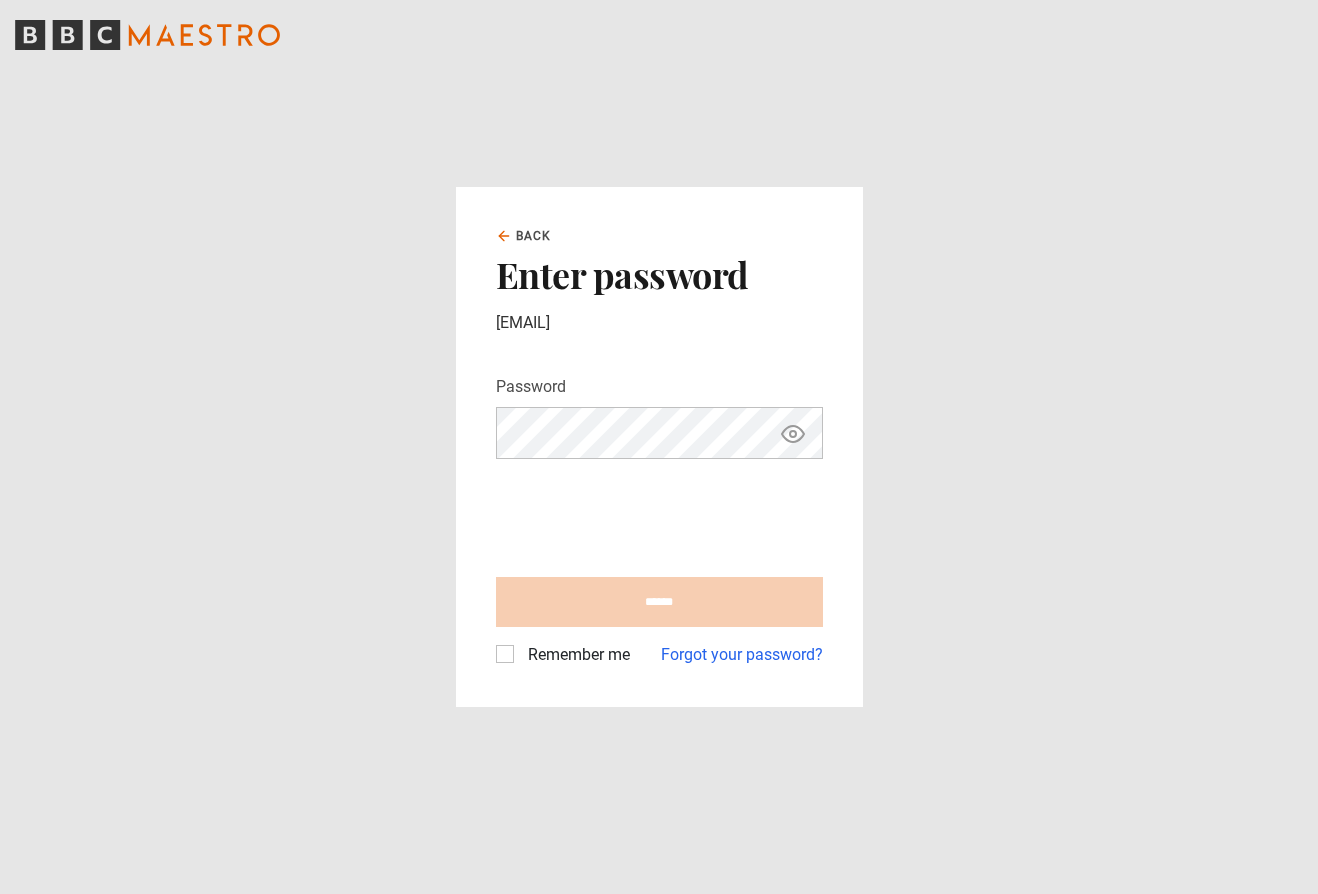 scroll, scrollTop: 0, scrollLeft: 0, axis: both 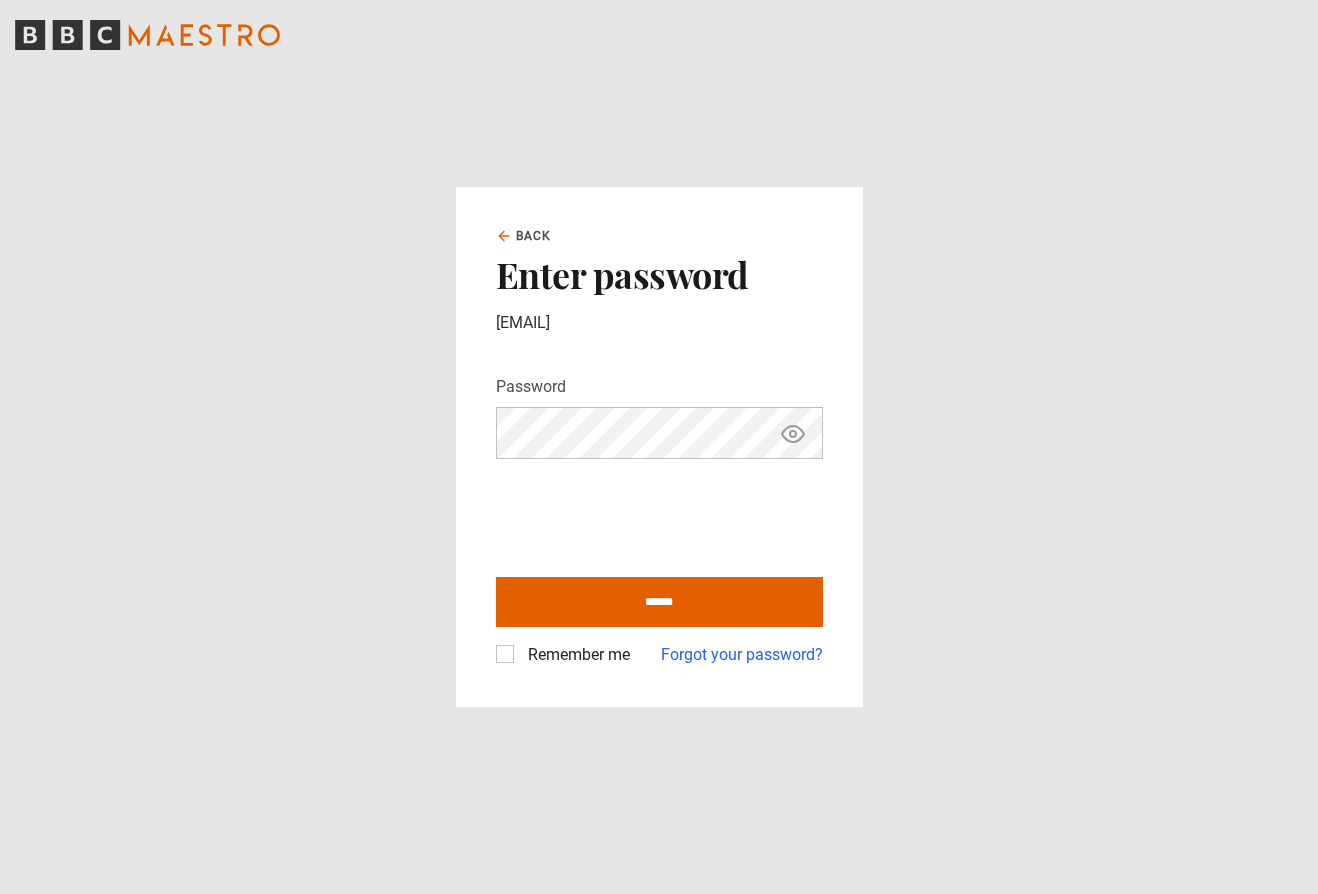 click on "Remember me" at bounding box center [575, 655] 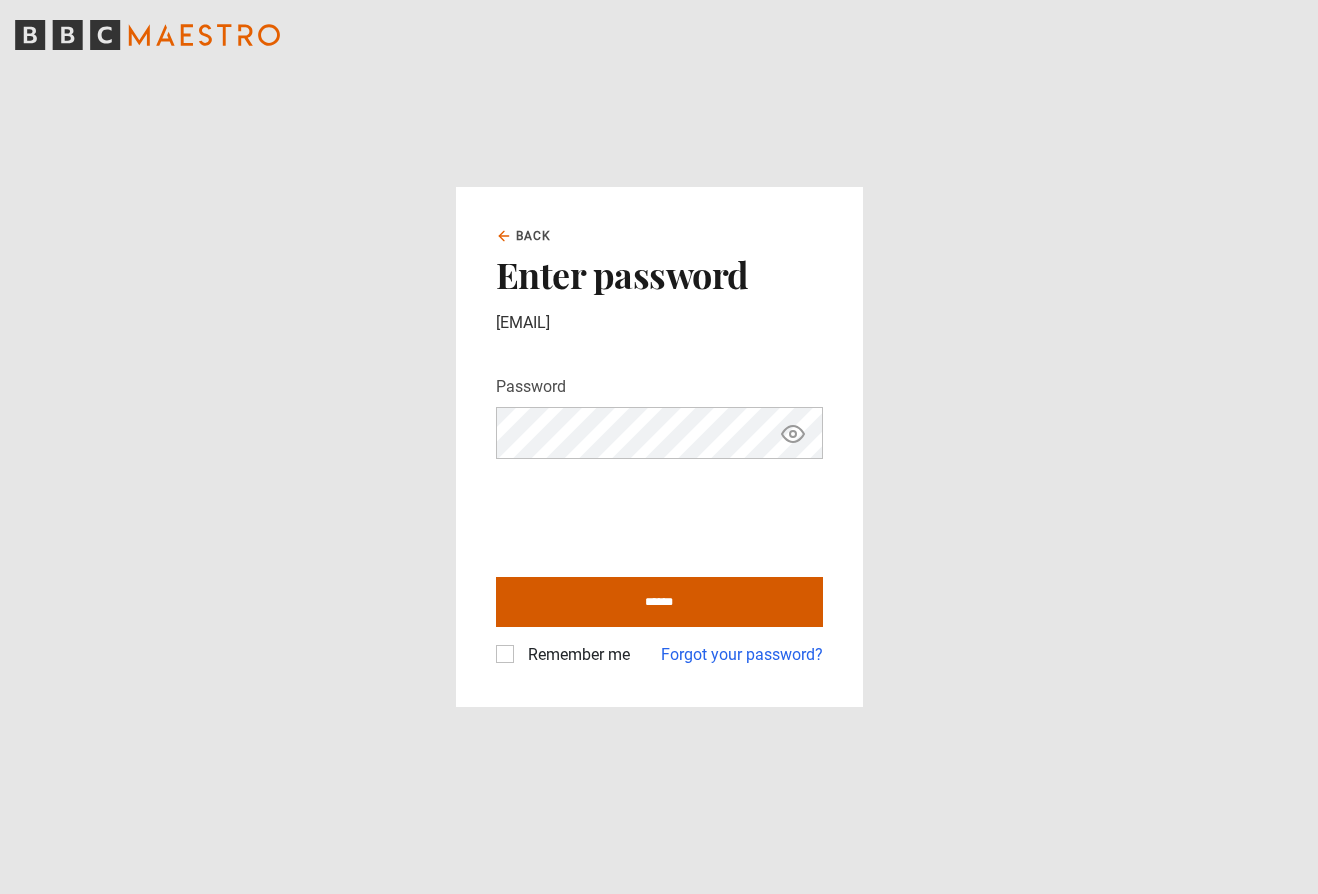 click on "******" at bounding box center (659, 602) 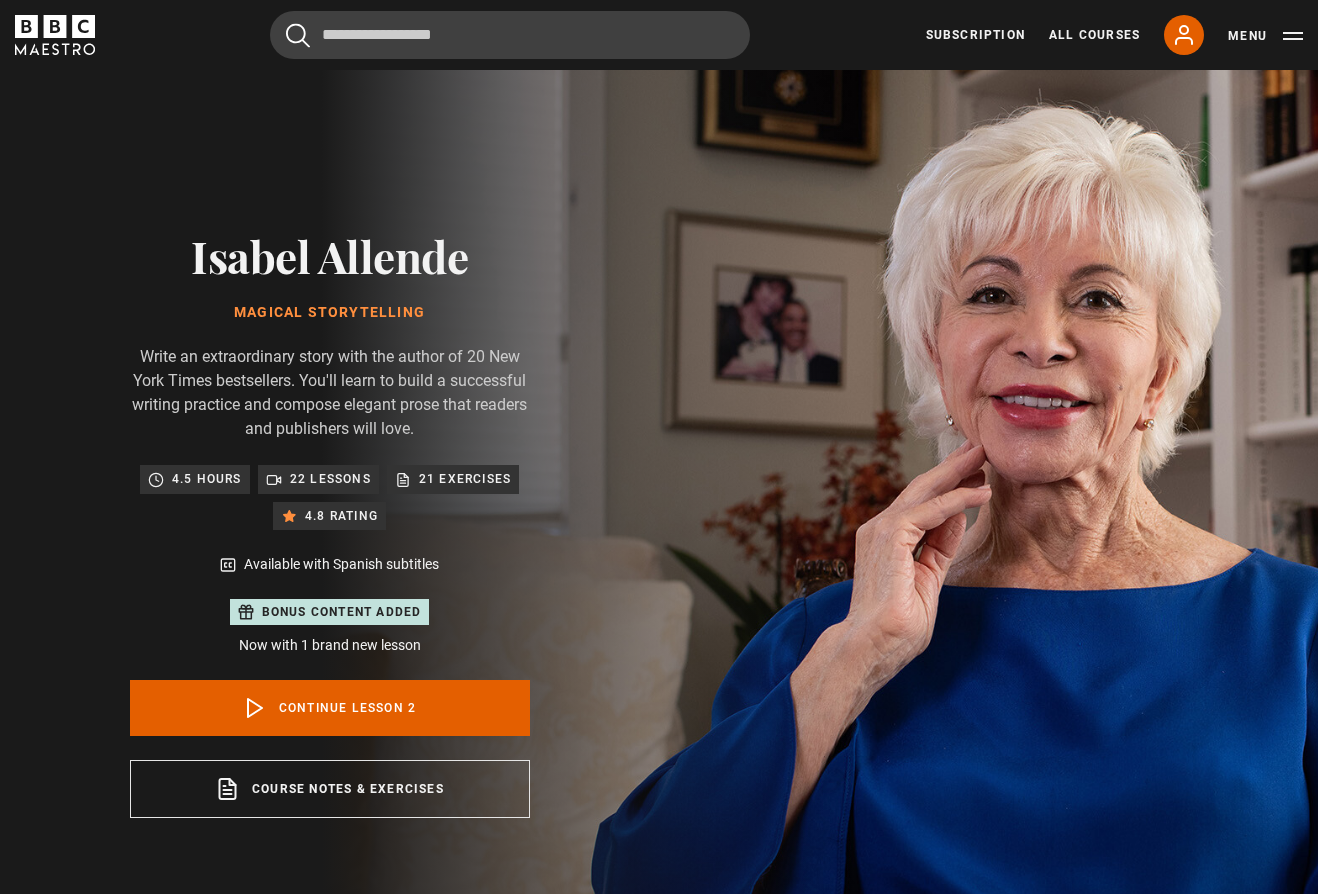 scroll, scrollTop: 976, scrollLeft: 0, axis: vertical 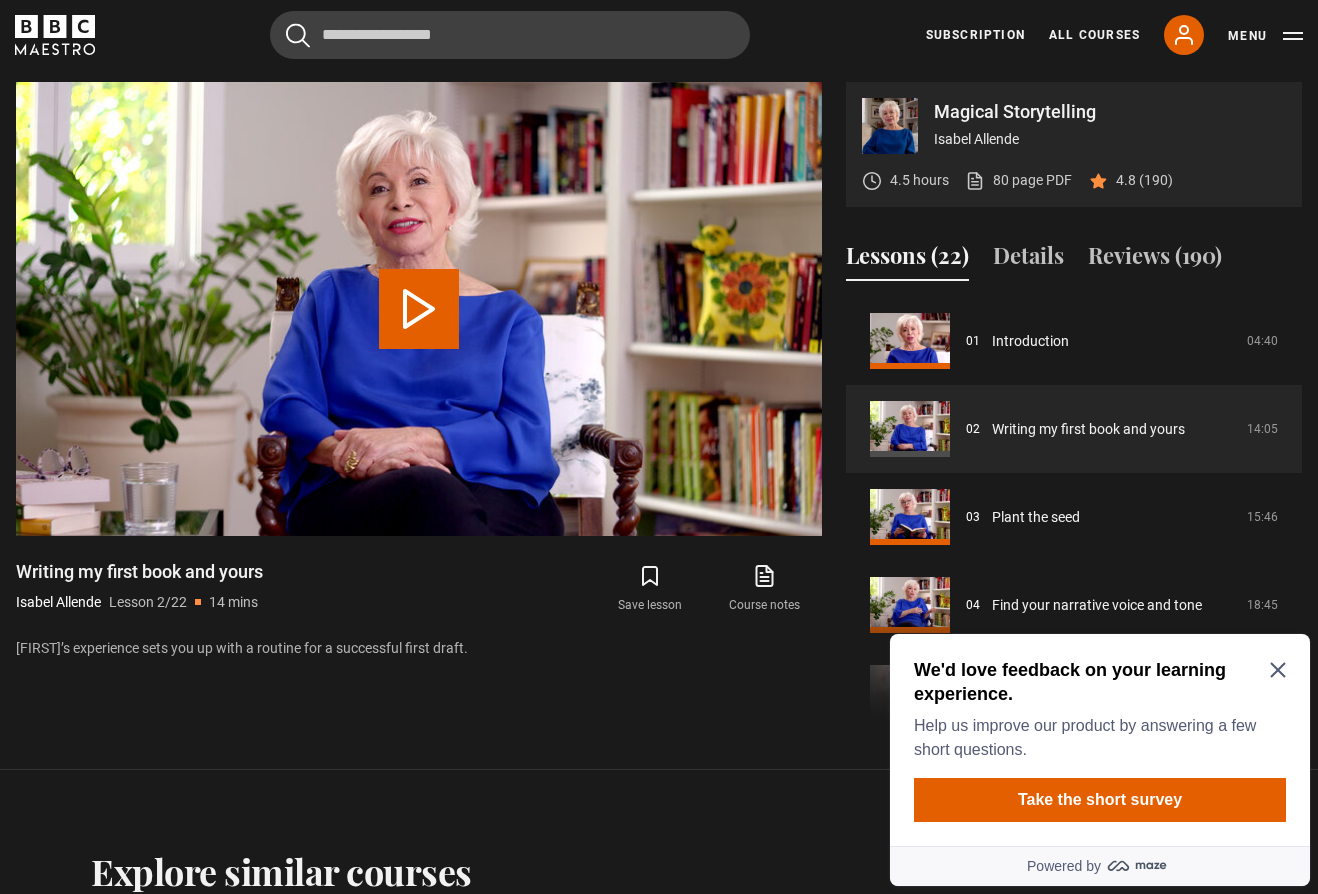 click 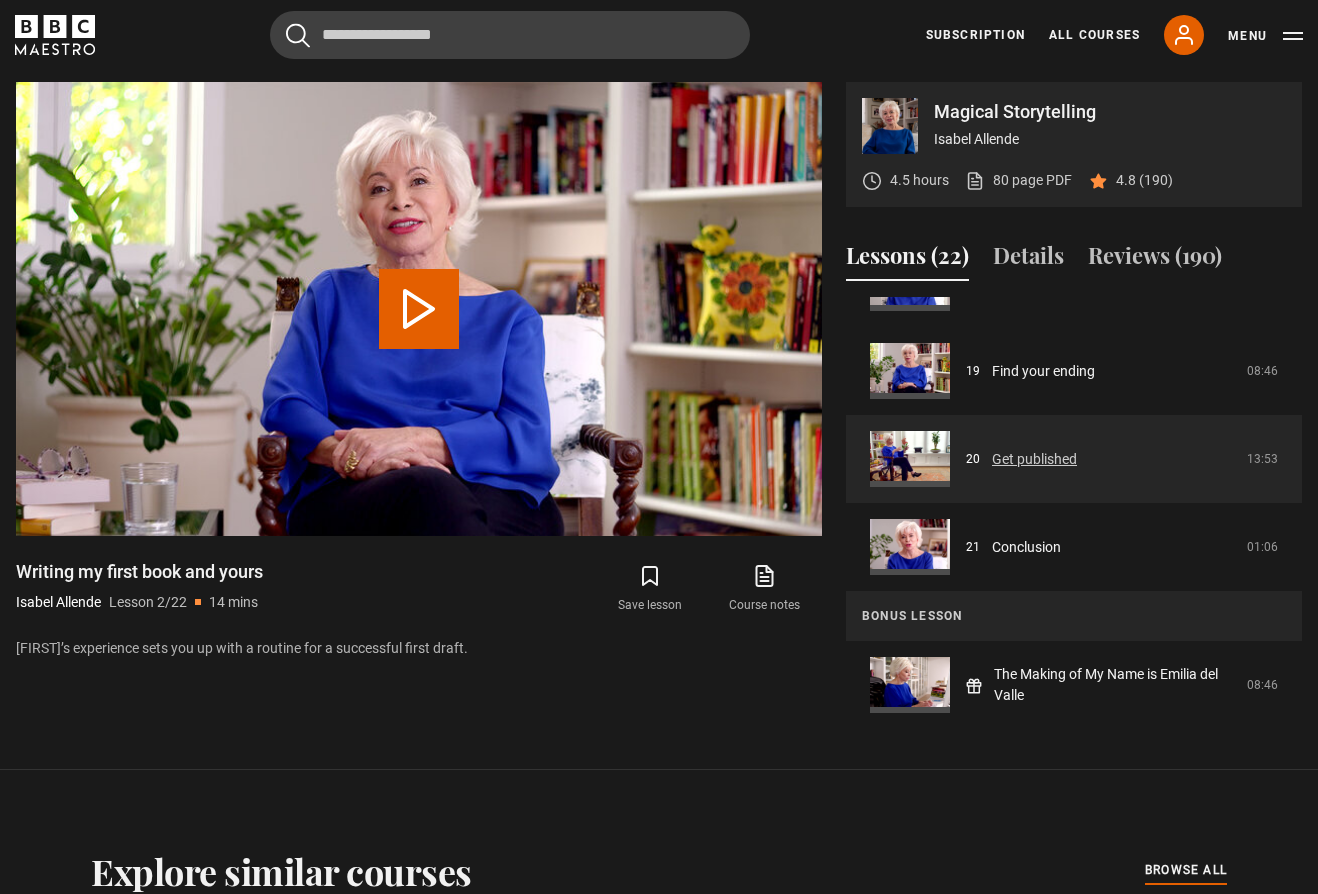 scroll, scrollTop: 1642, scrollLeft: 0, axis: vertical 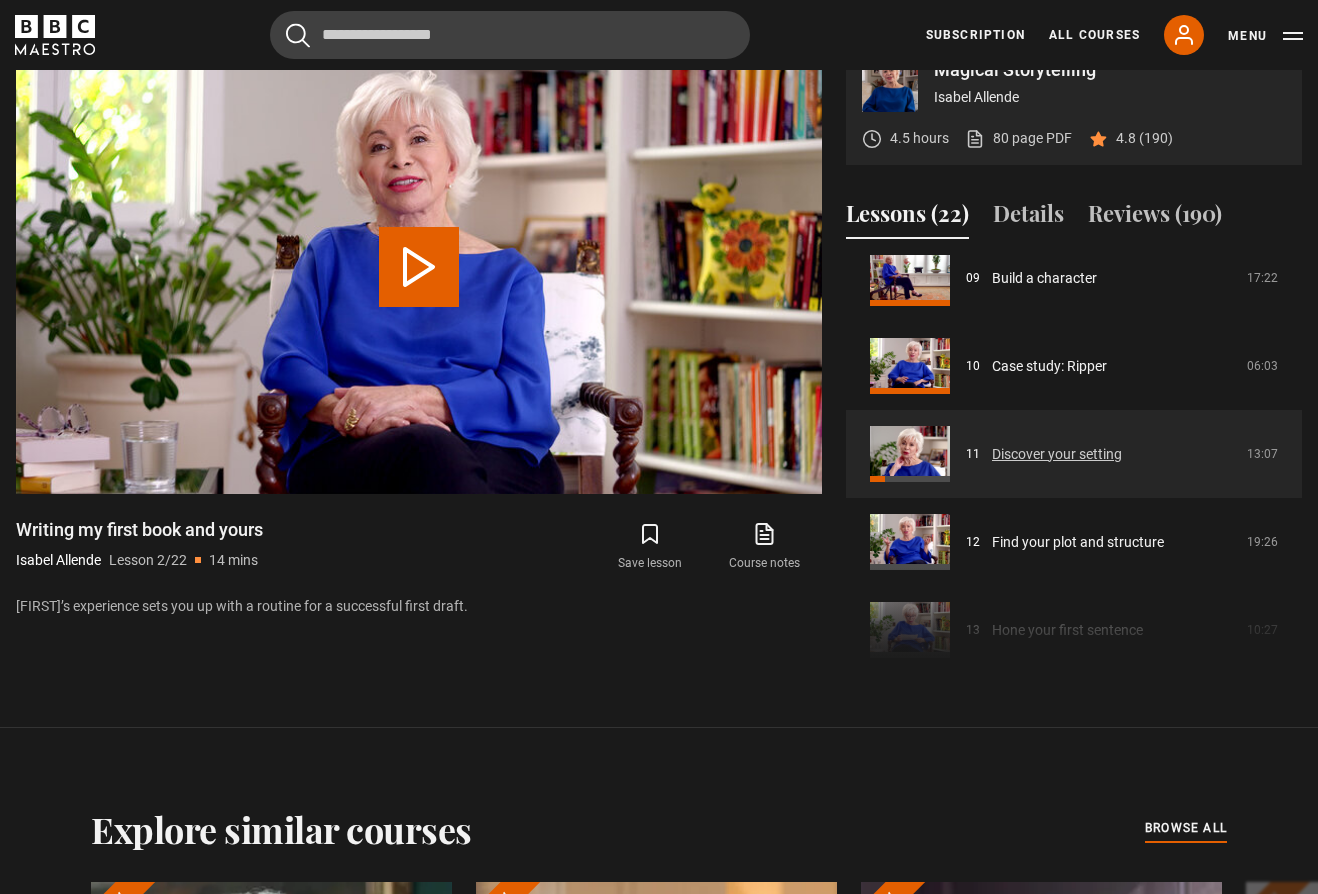 click on "Discover your setting" at bounding box center (1057, 454) 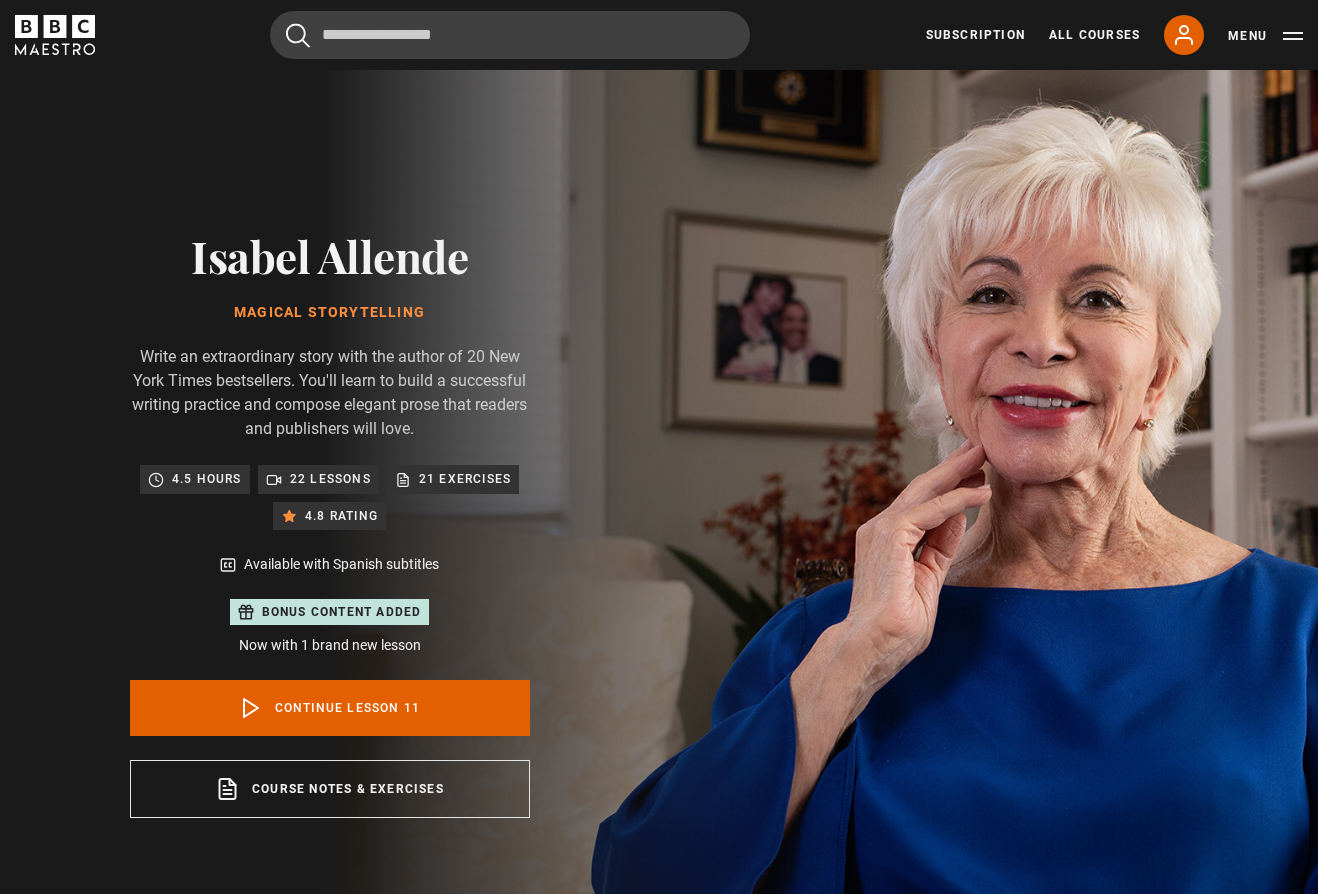 scroll, scrollTop: 976, scrollLeft: 0, axis: vertical 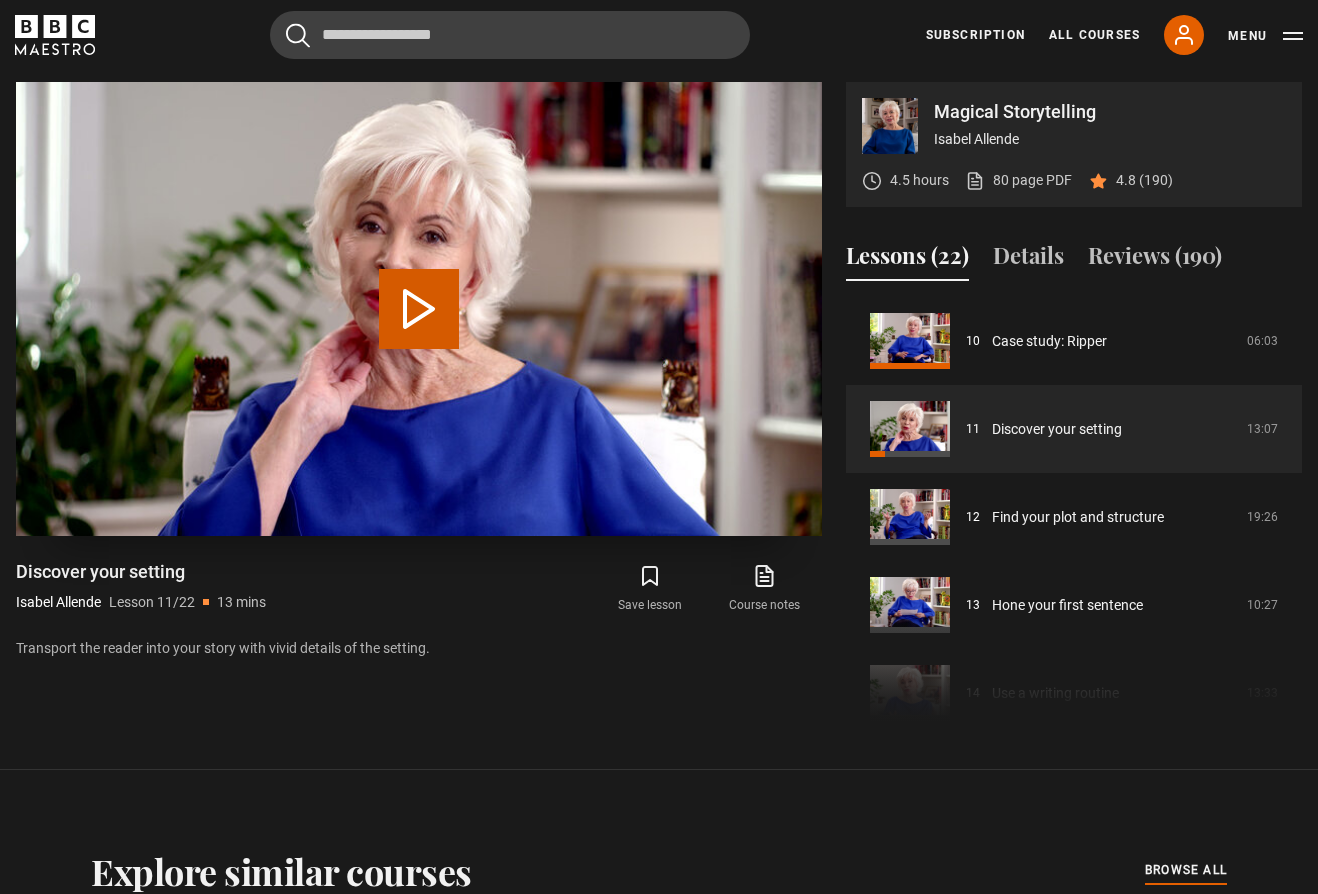 click on "Play Lesson Discover your setting" at bounding box center (419, 309) 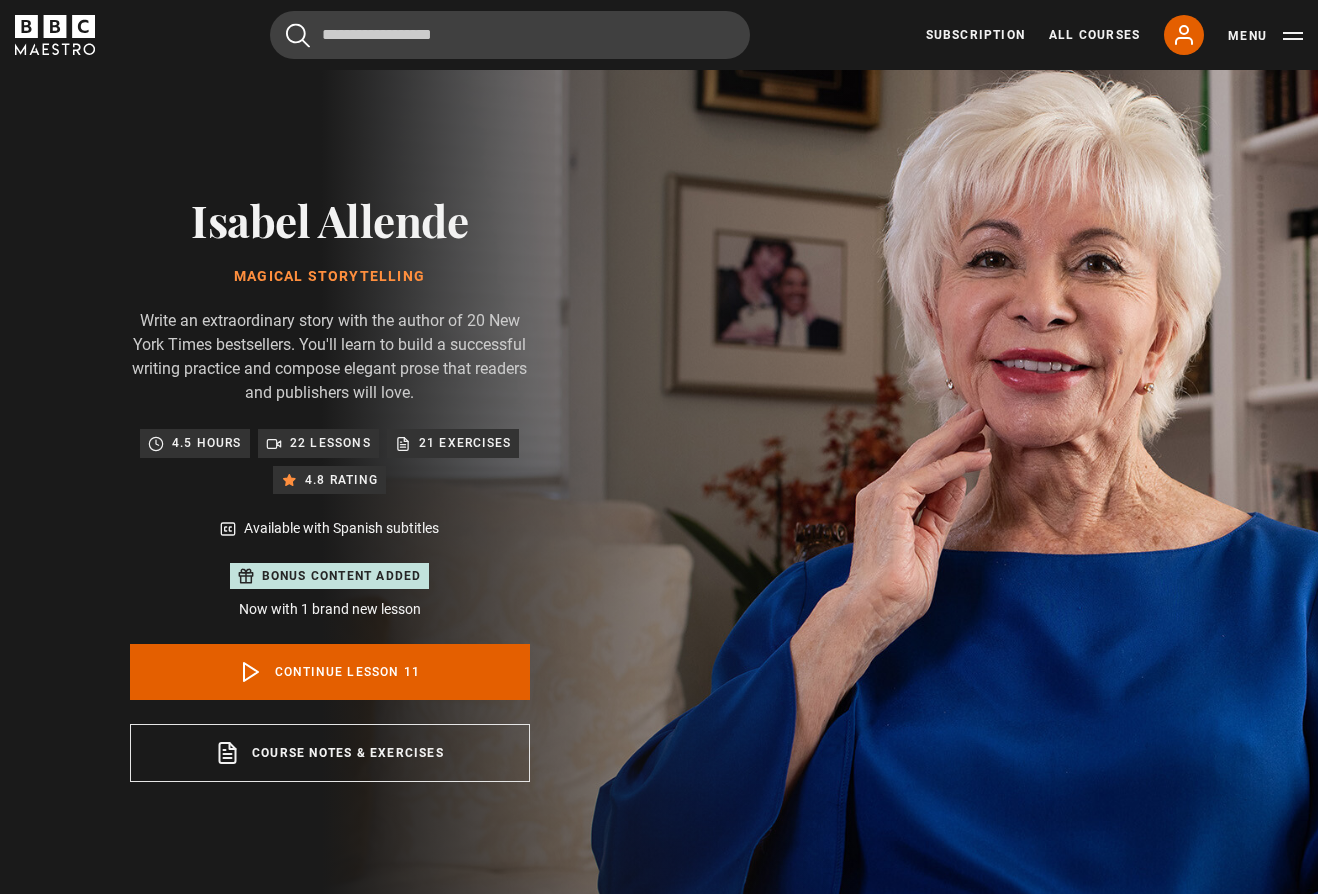scroll, scrollTop: 63, scrollLeft: 0, axis: vertical 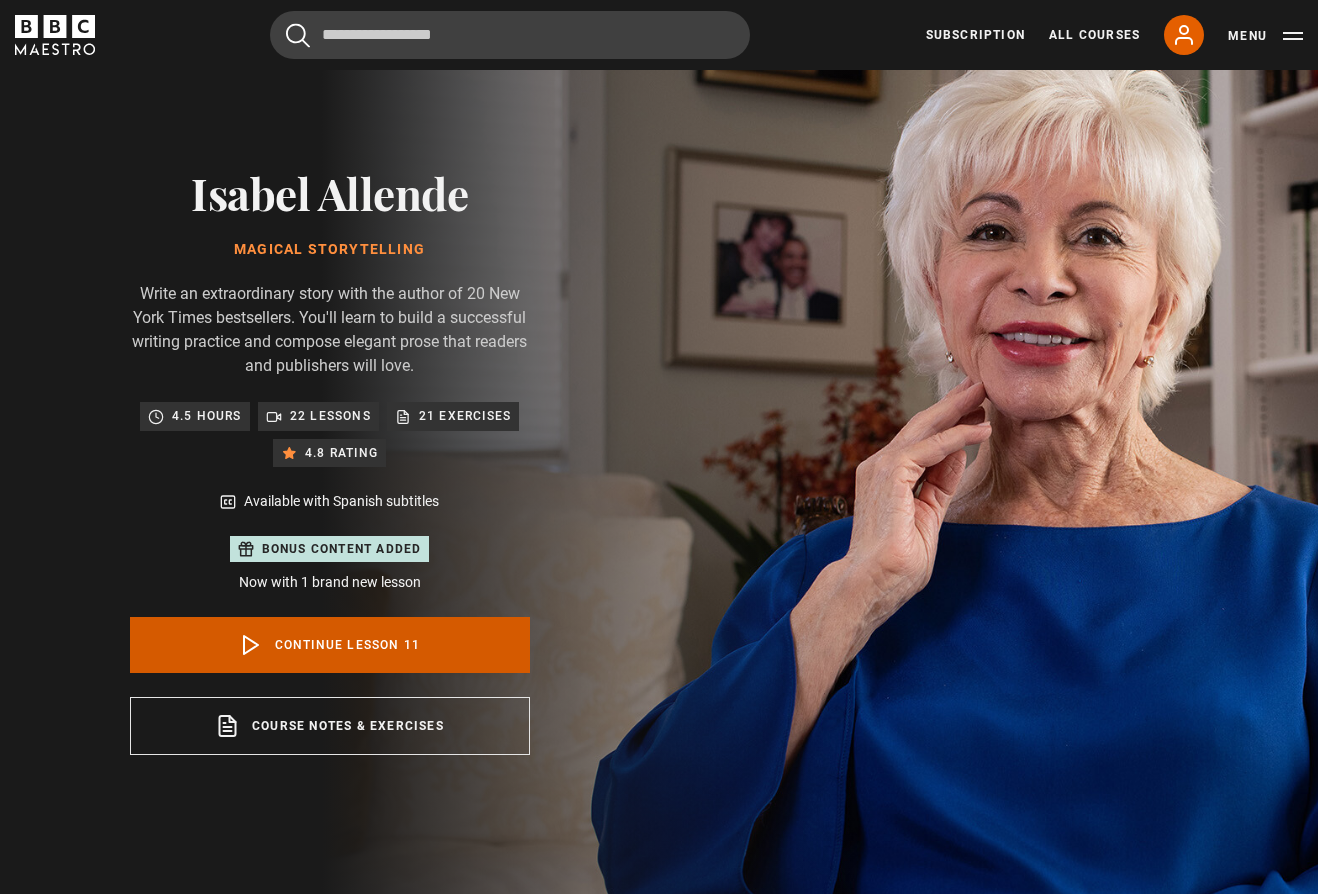 click on "Continue lesson 11" at bounding box center (330, 645) 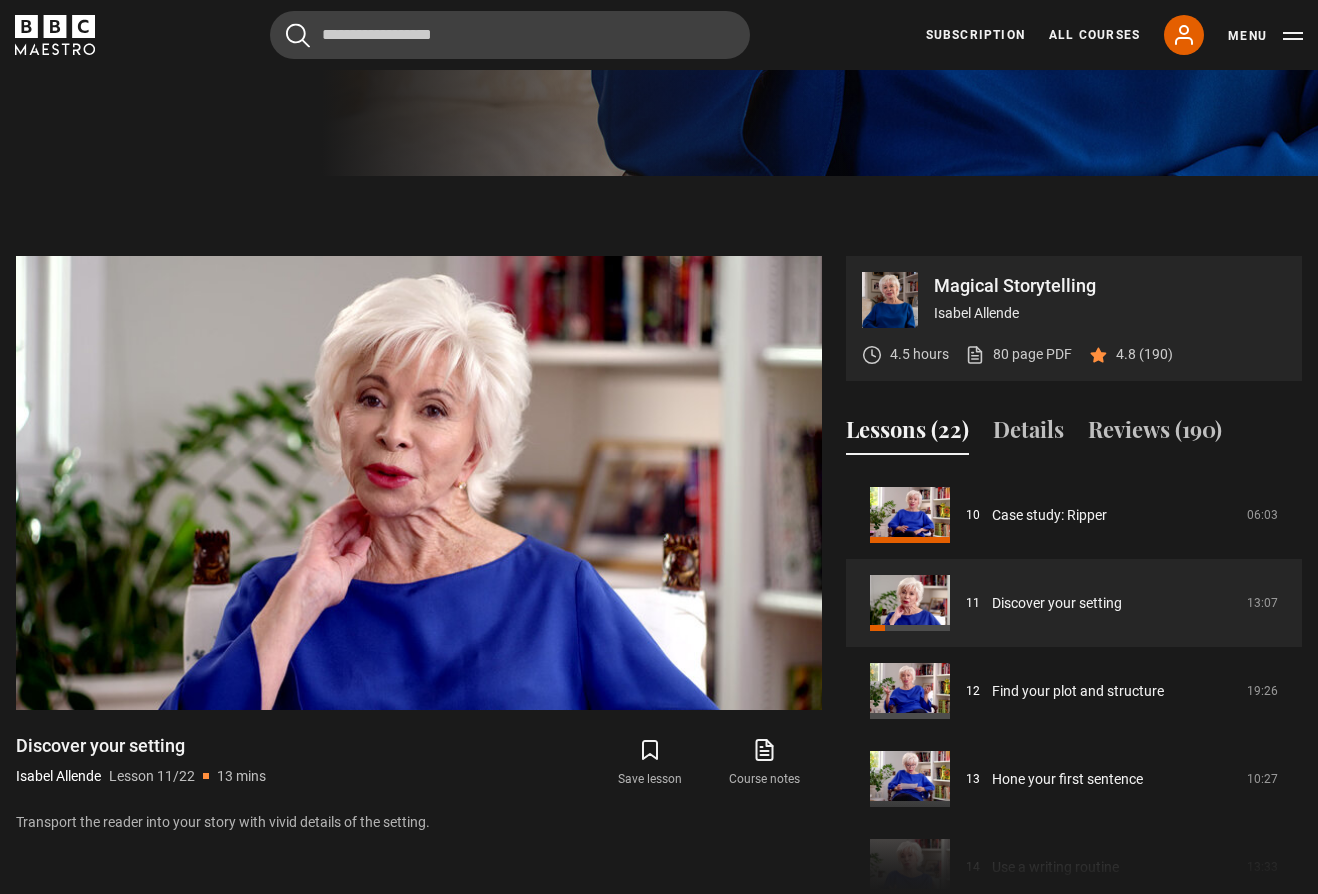 scroll, scrollTop: 976, scrollLeft: 0, axis: vertical 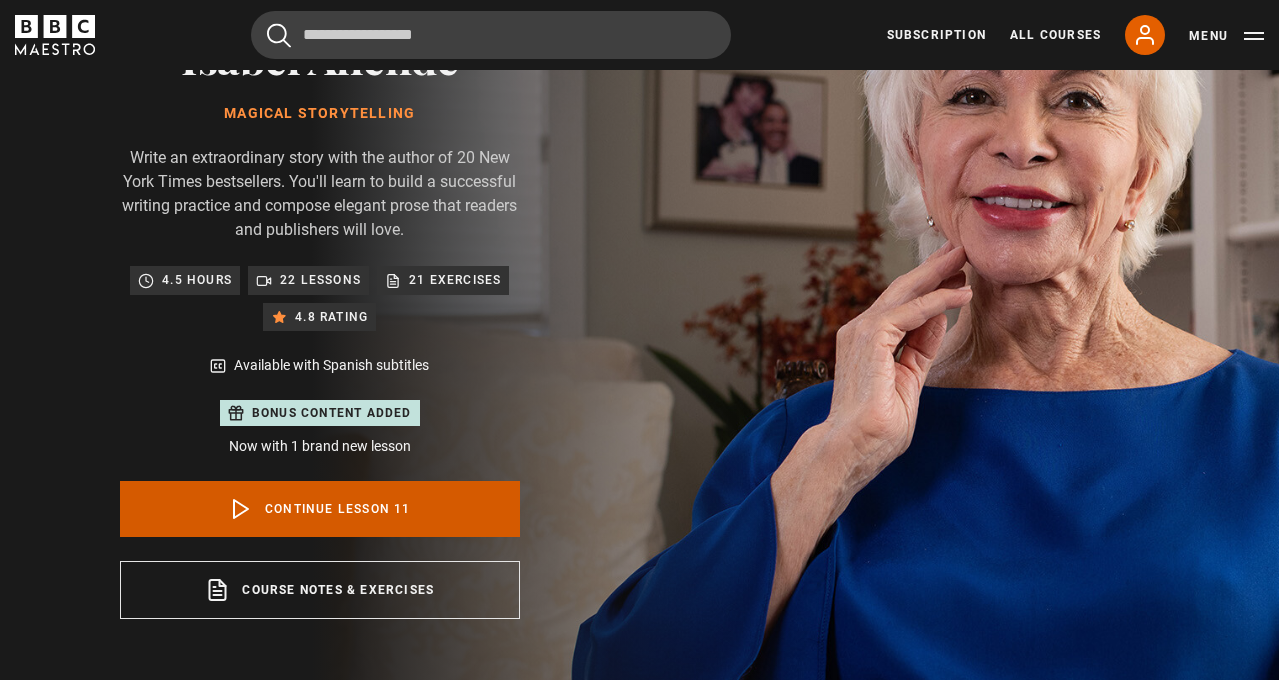 click on "Continue lesson 11" at bounding box center (320, 509) 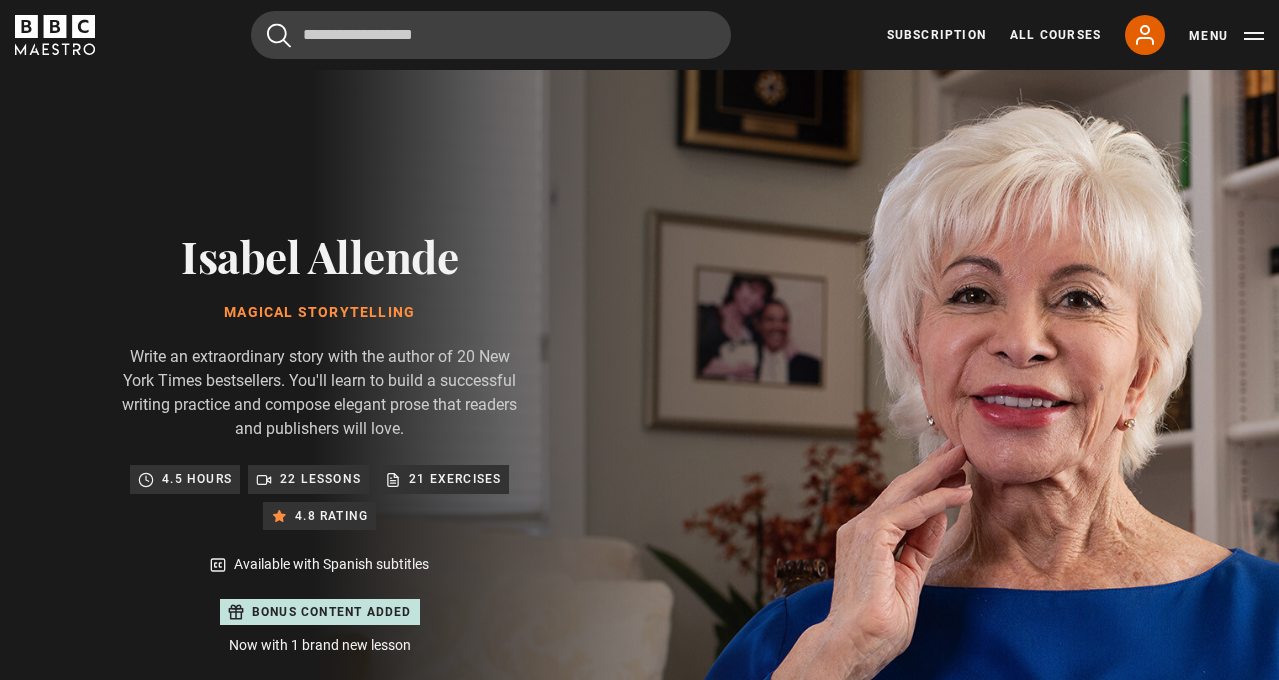 scroll, scrollTop: 976, scrollLeft: 0, axis: vertical 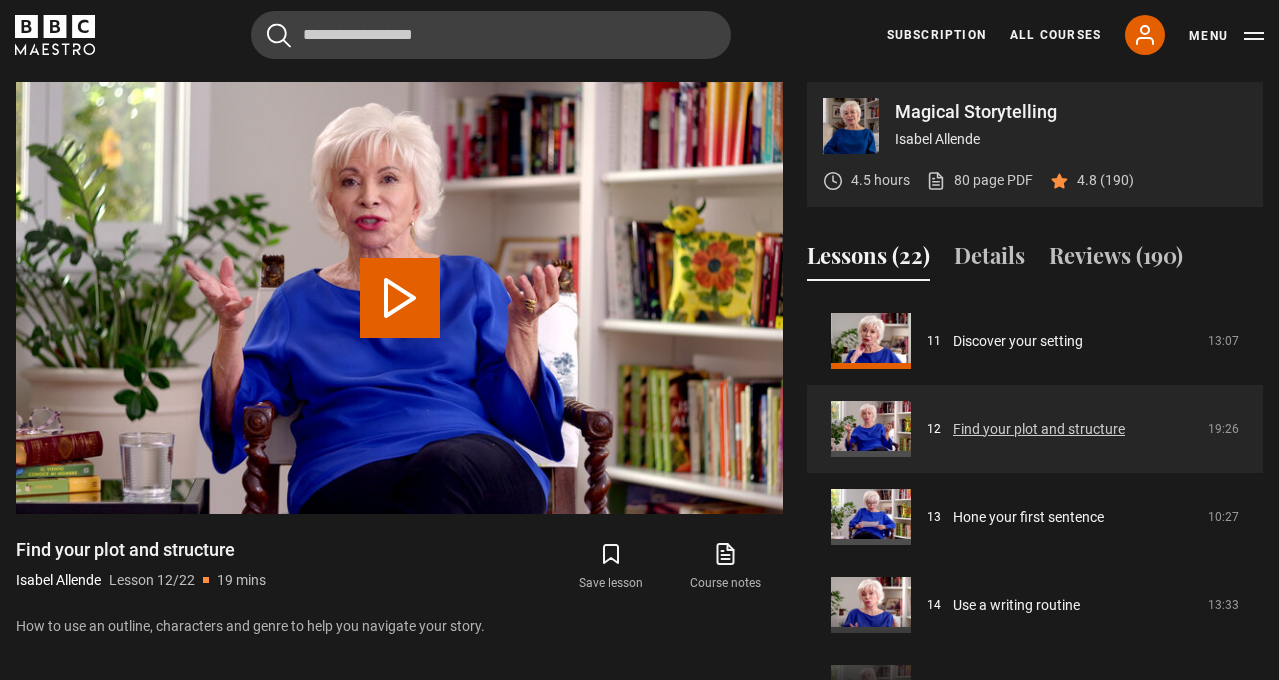 click on "Find your plot and structure" at bounding box center (1039, 429) 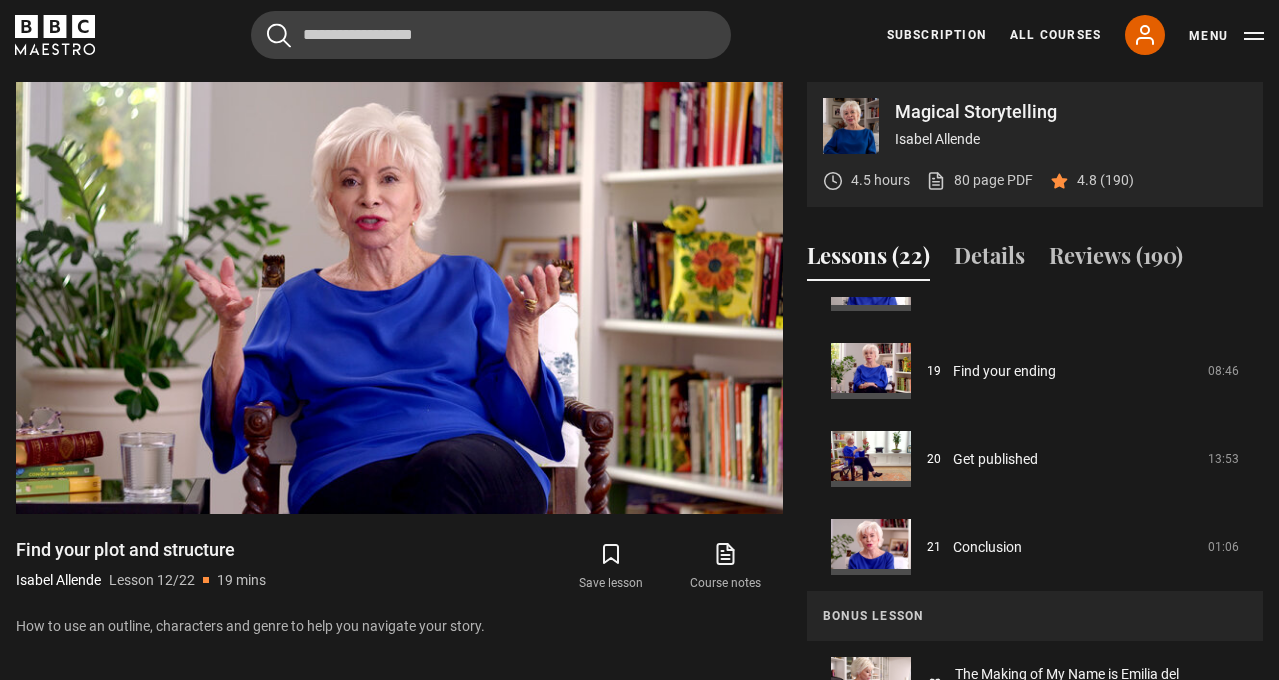 scroll, scrollTop: 1642, scrollLeft: 0, axis: vertical 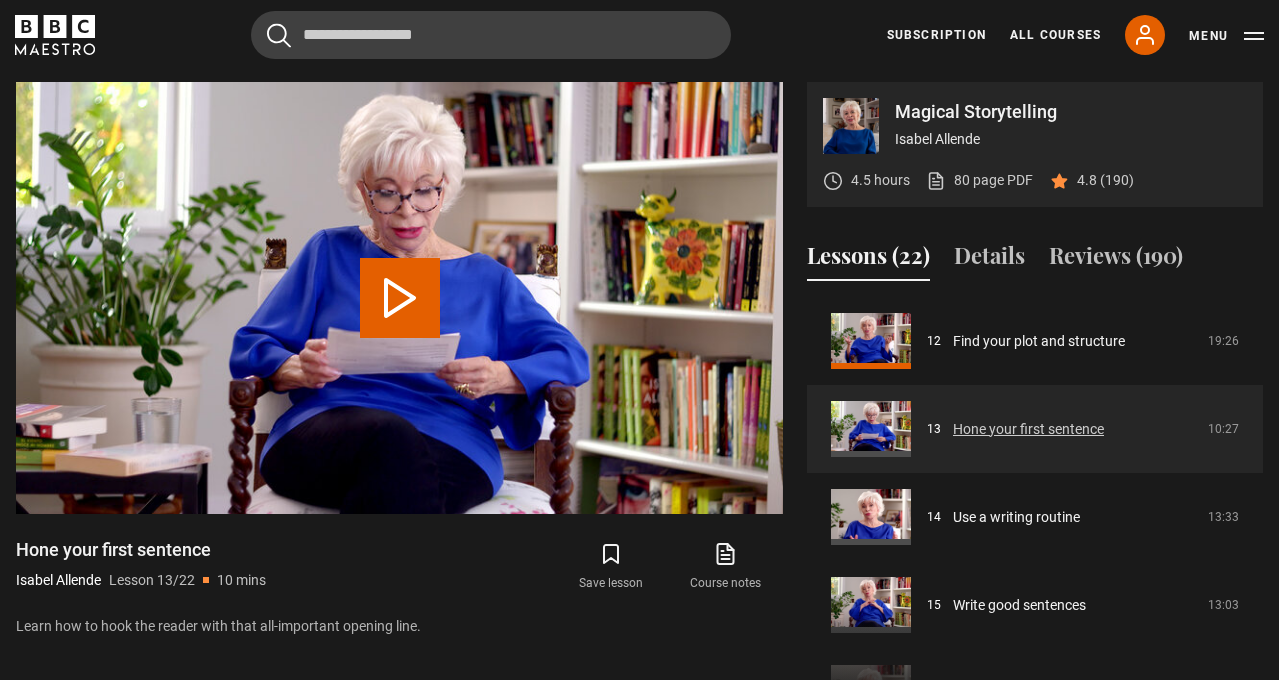 click on "Hone your first sentence" at bounding box center (1028, 429) 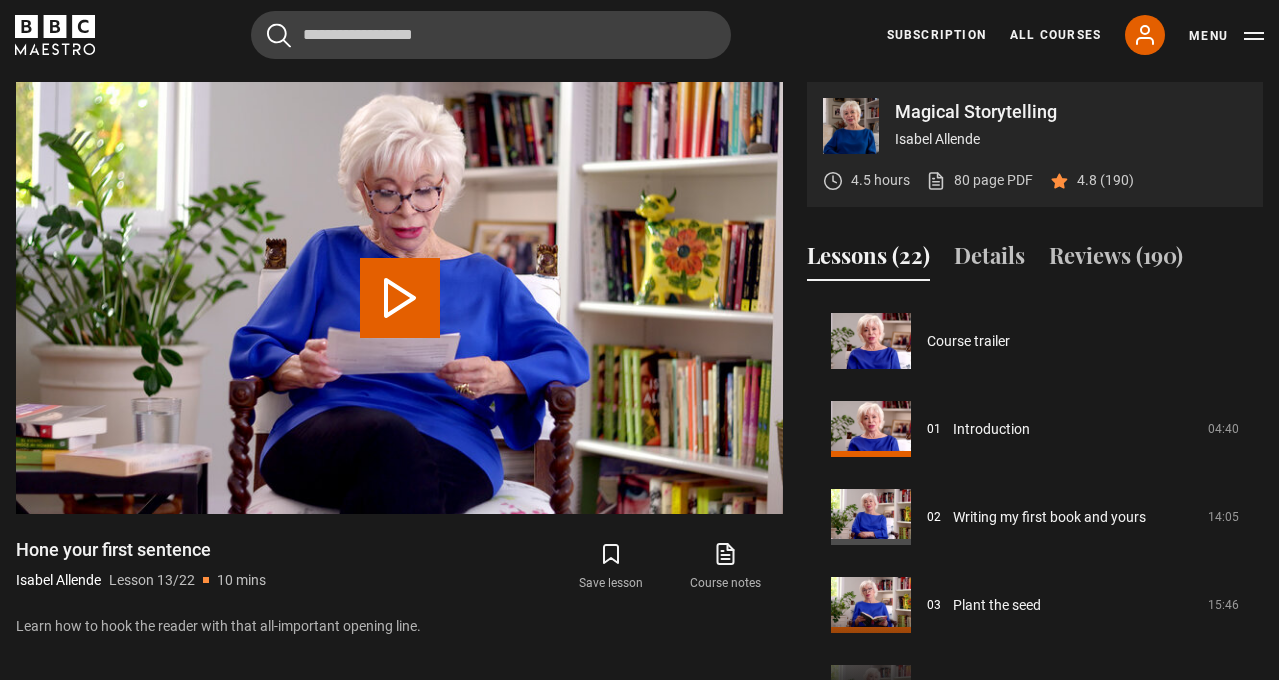 scroll, scrollTop: 1056, scrollLeft: 0, axis: vertical 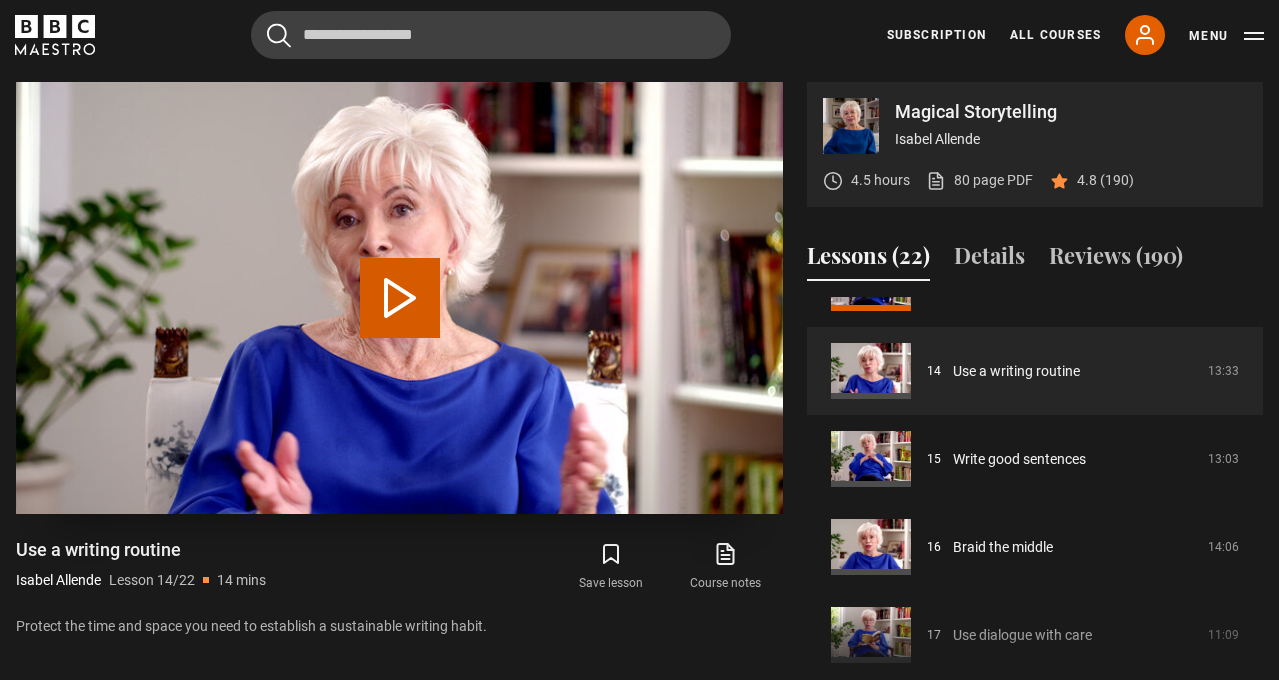click on "Play Lesson Use a writing routine" at bounding box center (400, 298) 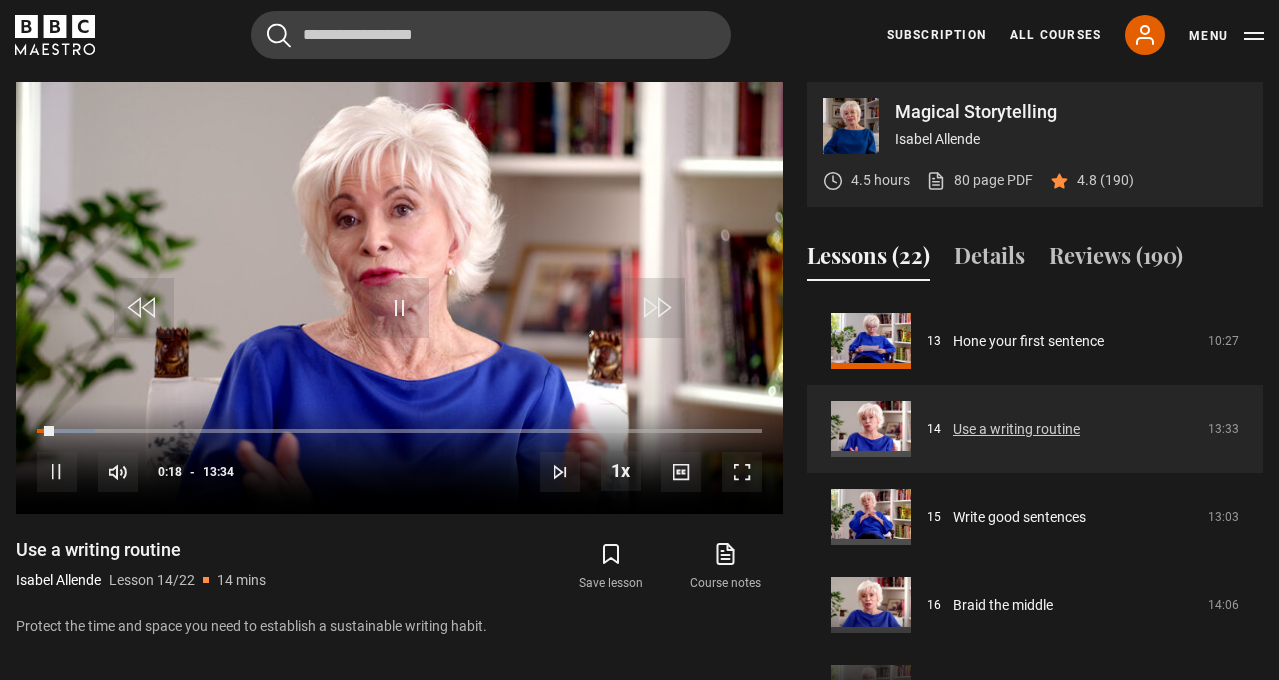 scroll, scrollTop: 1118, scrollLeft: 0, axis: vertical 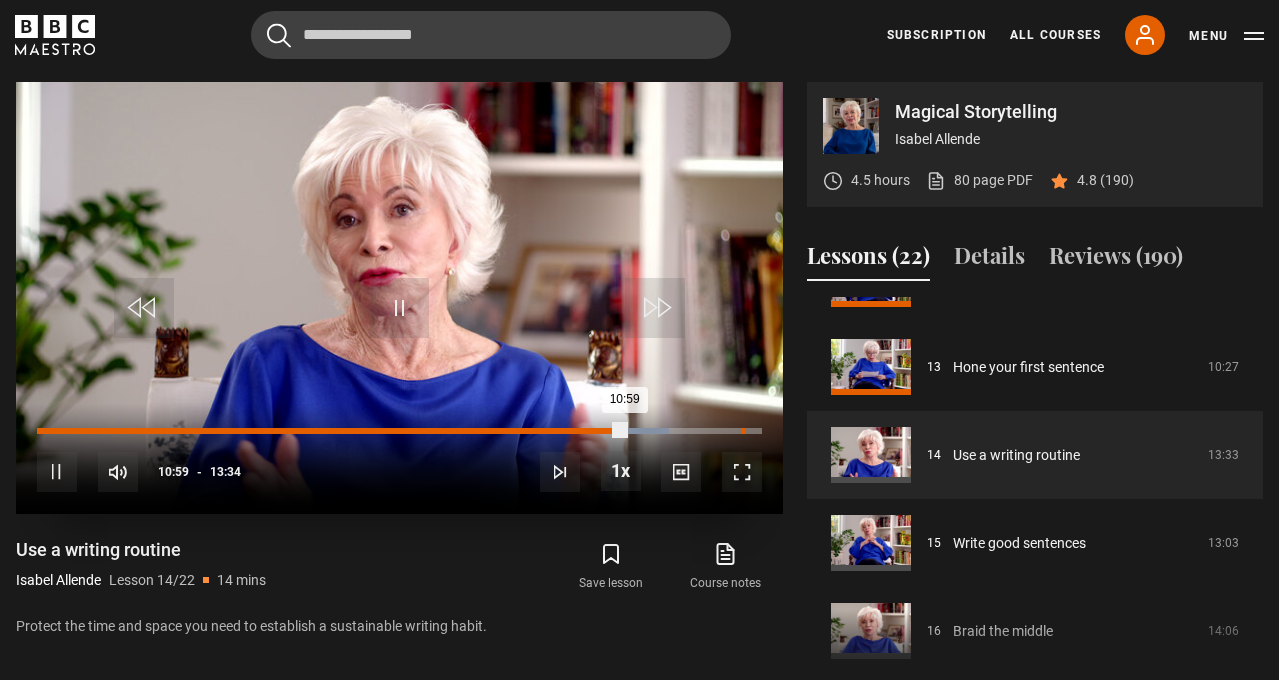 click on "13:11" at bounding box center (743, 431) 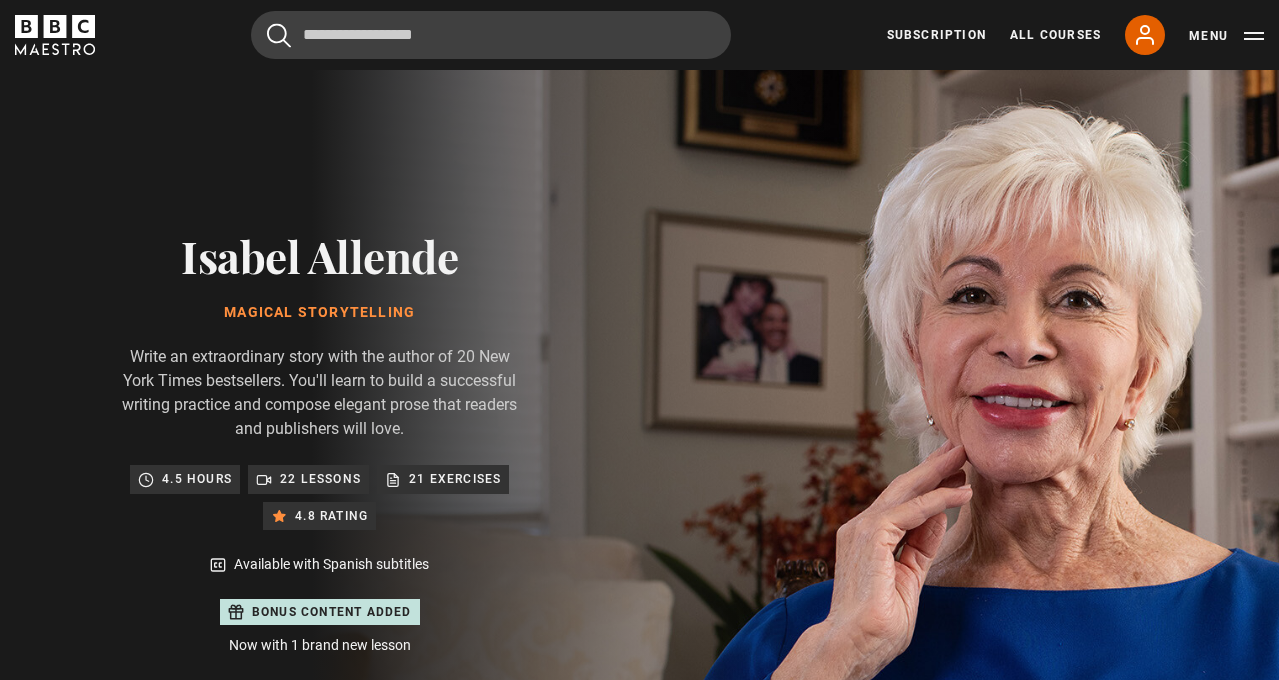 scroll, scrollTop: 976, scrollLeft: 0, axis: vertical 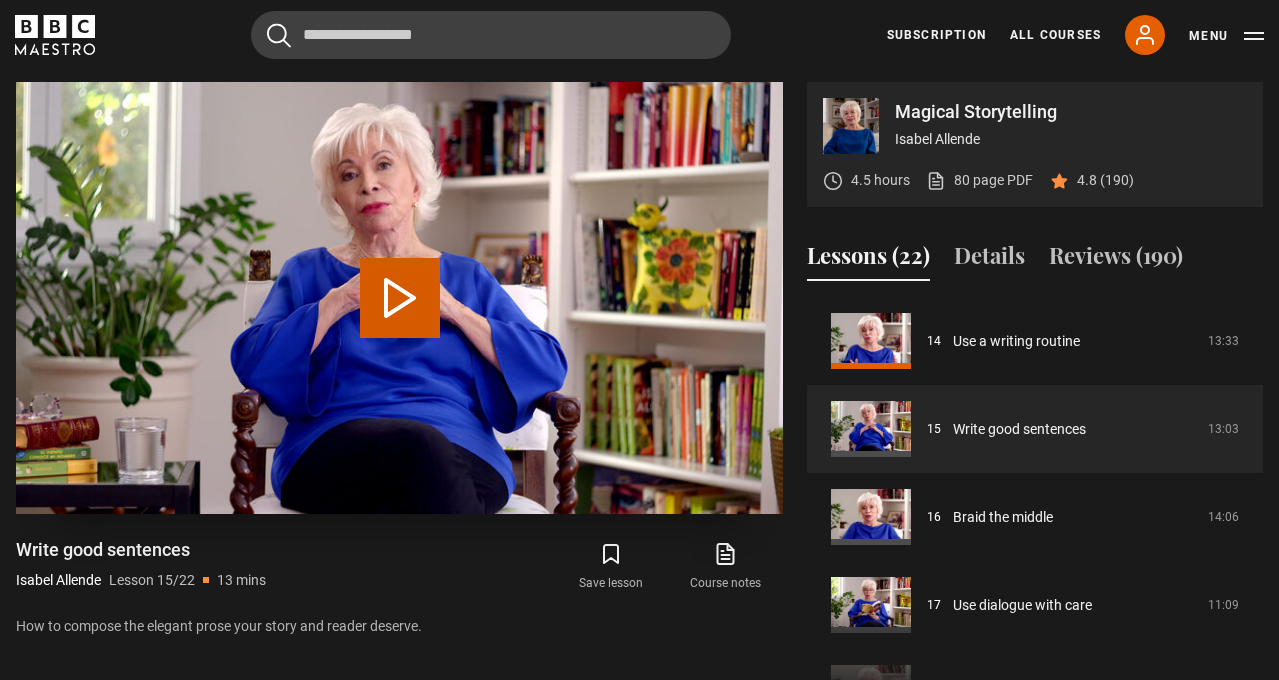 click on "Play Lesson Write good sentences" at bounding box center (400, 298) 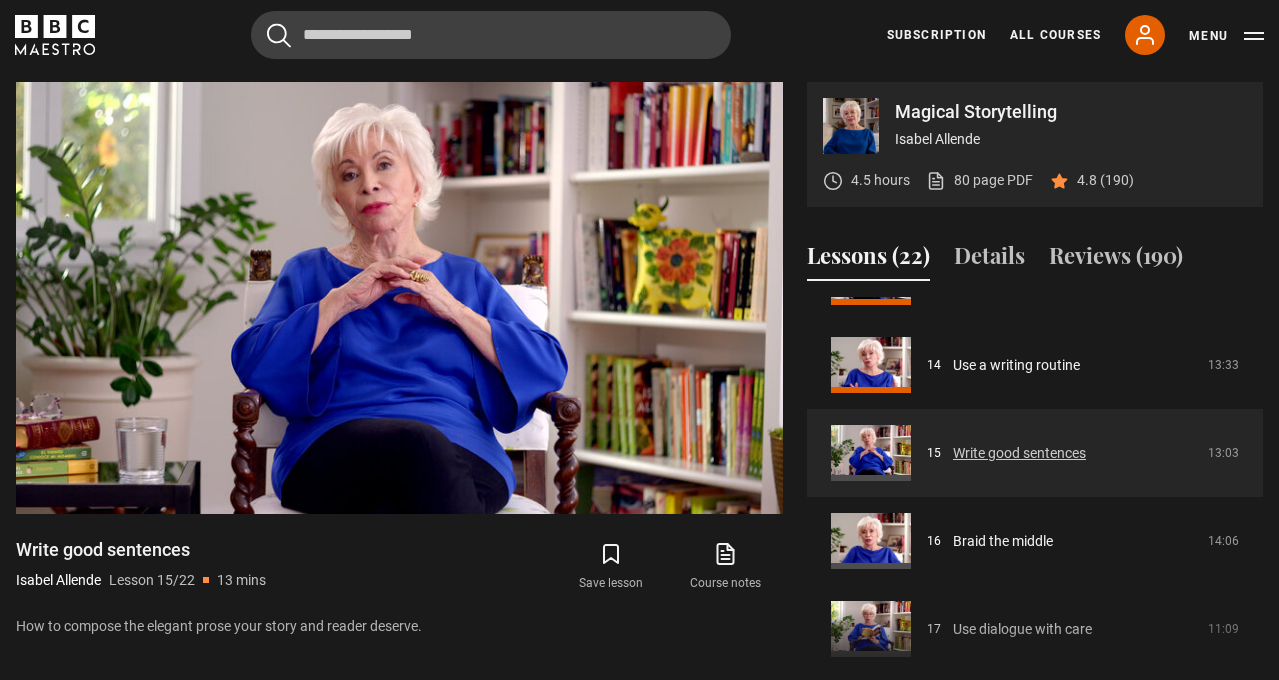 scroll, scrollTop: 1211, scrollLeft: 0, axis: vertical 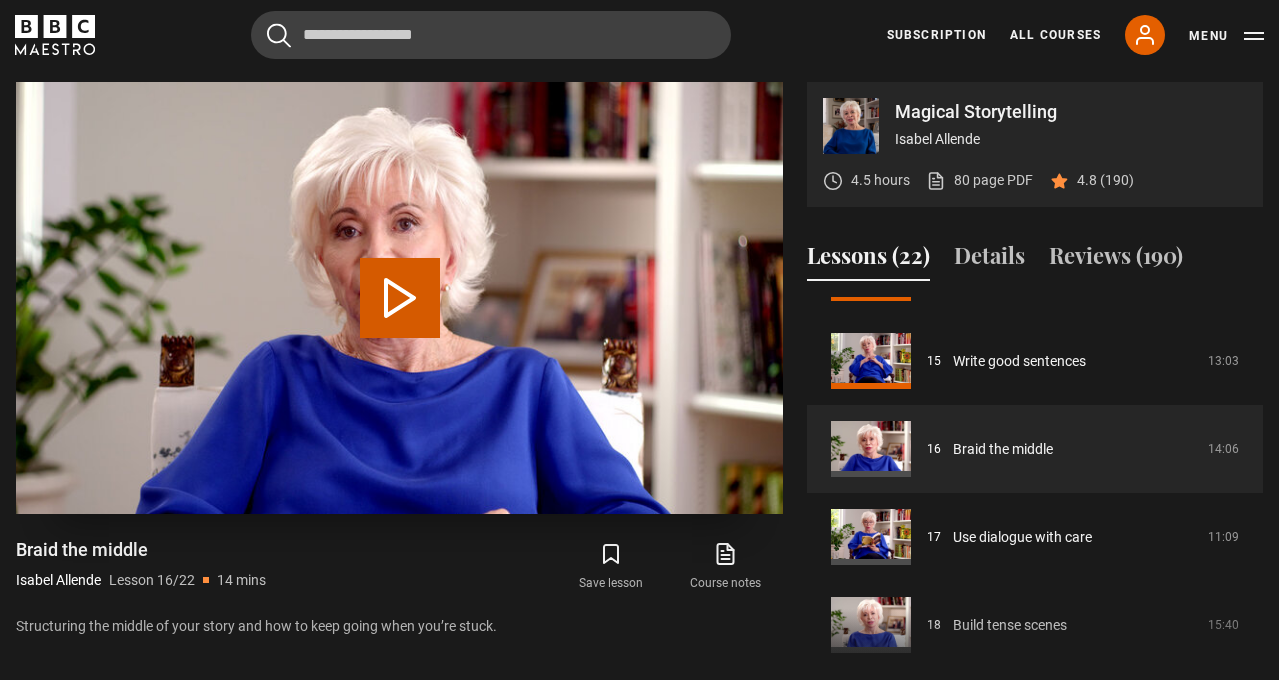 click on "Play Lesson Braid the middle" at bounding box center [400, 298] 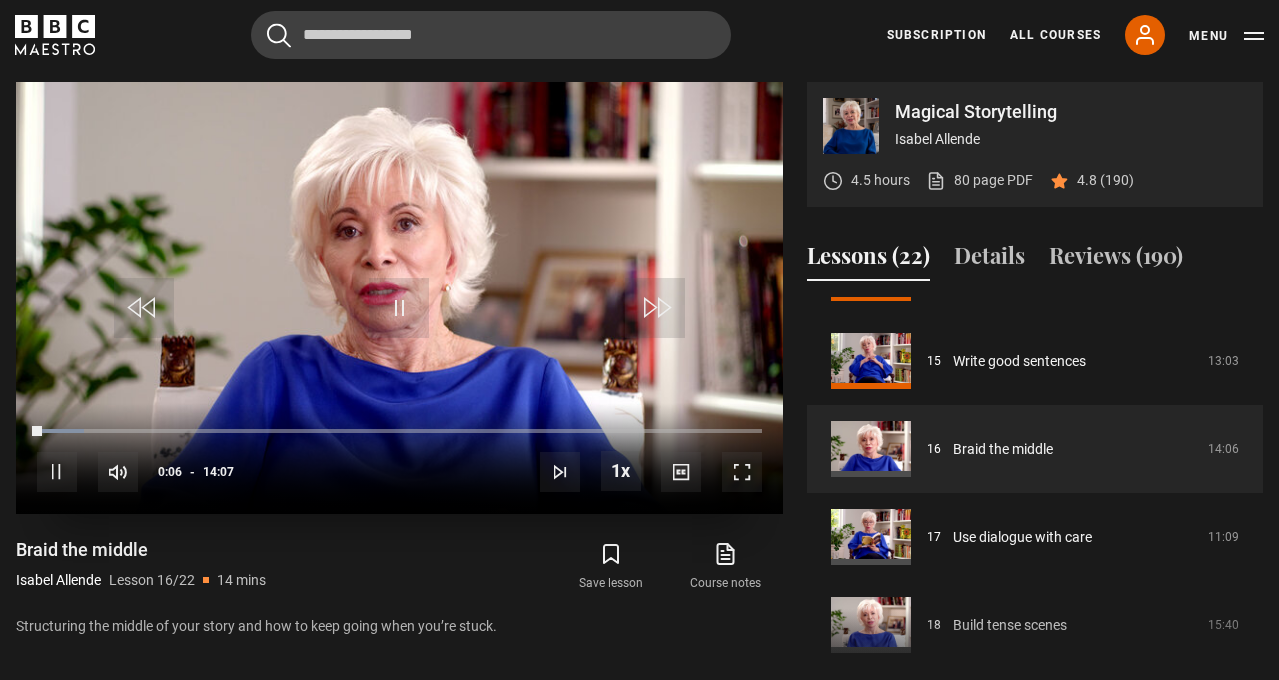 click at bounding box center [399, 308] 